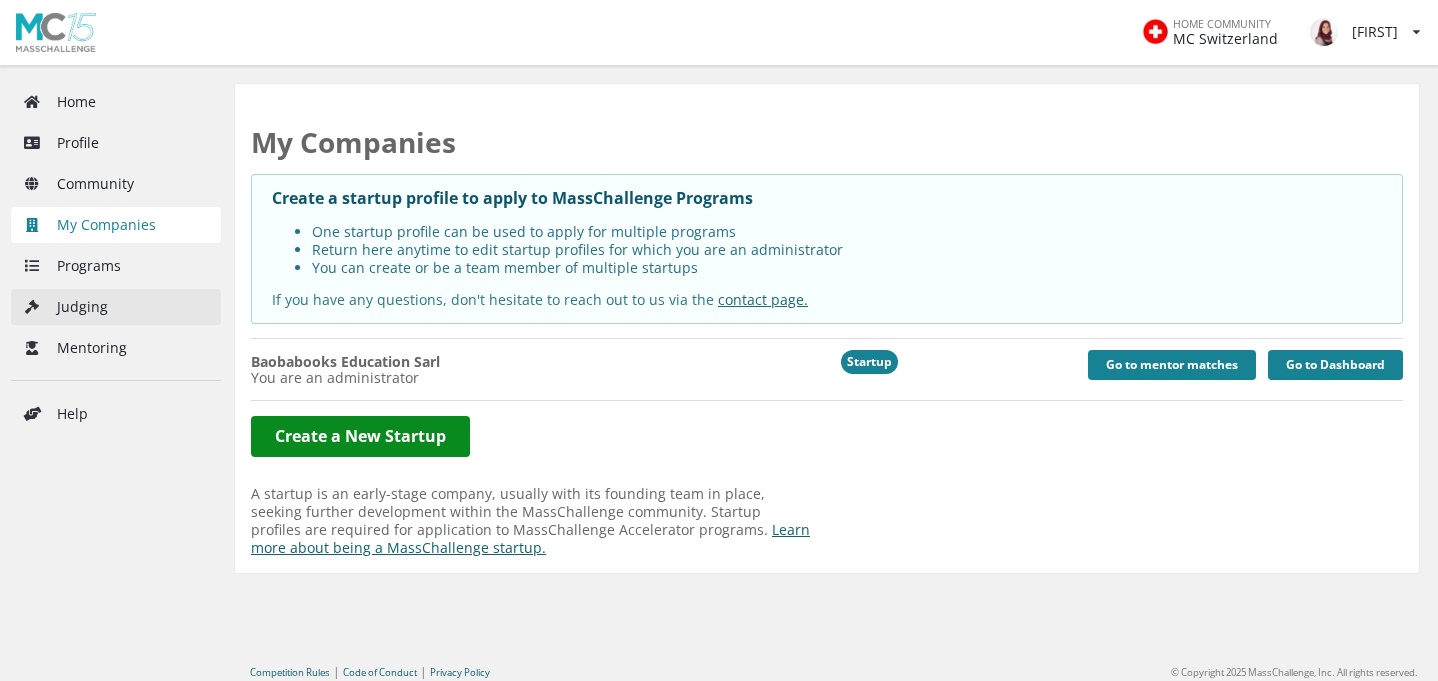 scroll, scrollTop: 0, scrollLeft: 0, axis: both 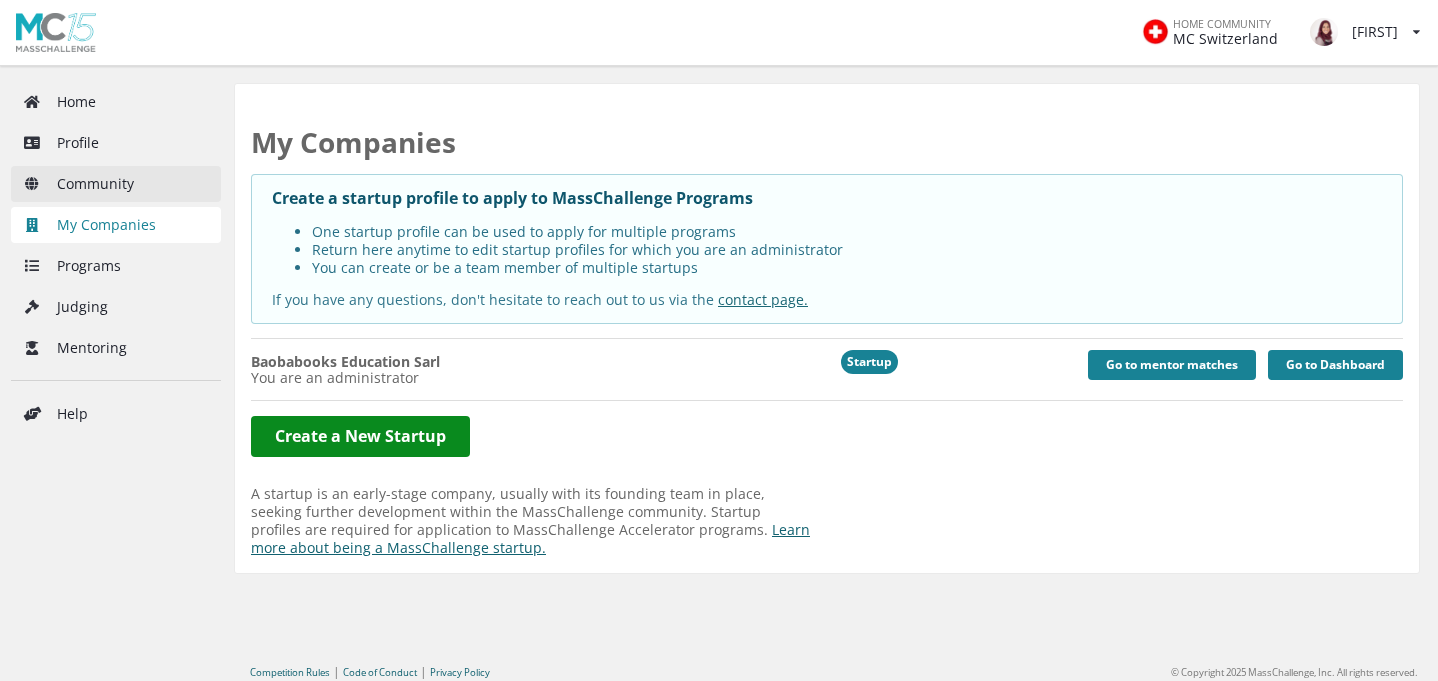 click on "Community" at bounding box center [116, 184] 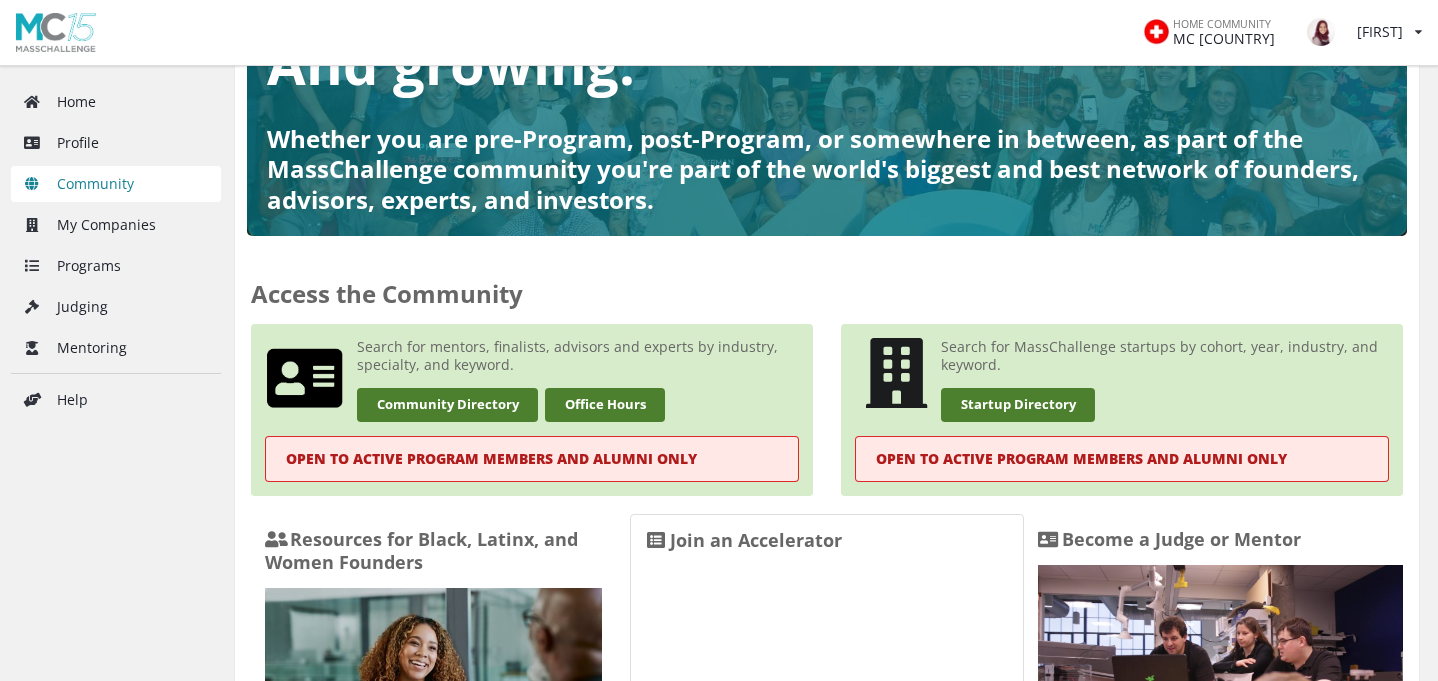scroll, scrollTop: 225, scrollLeft: 0, axis: vertical 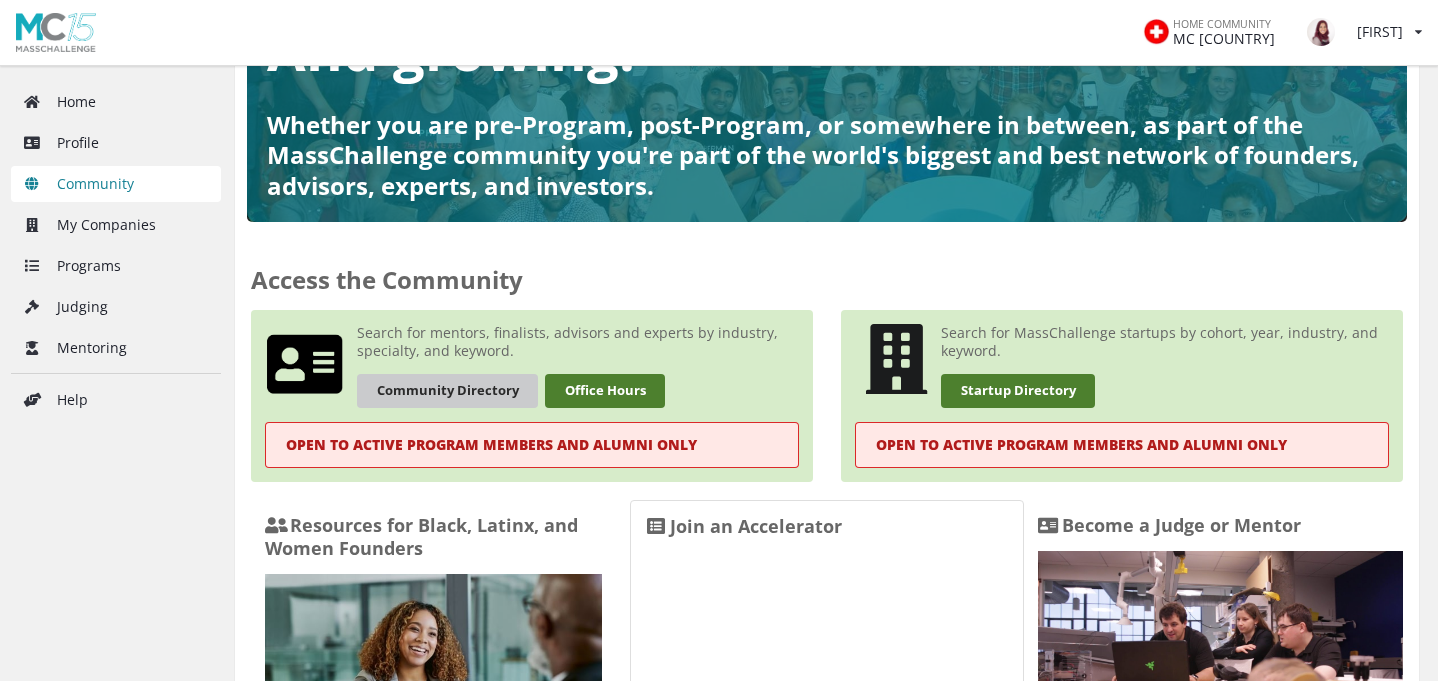 click on "Community Directory" at bounding box center (447, 390) 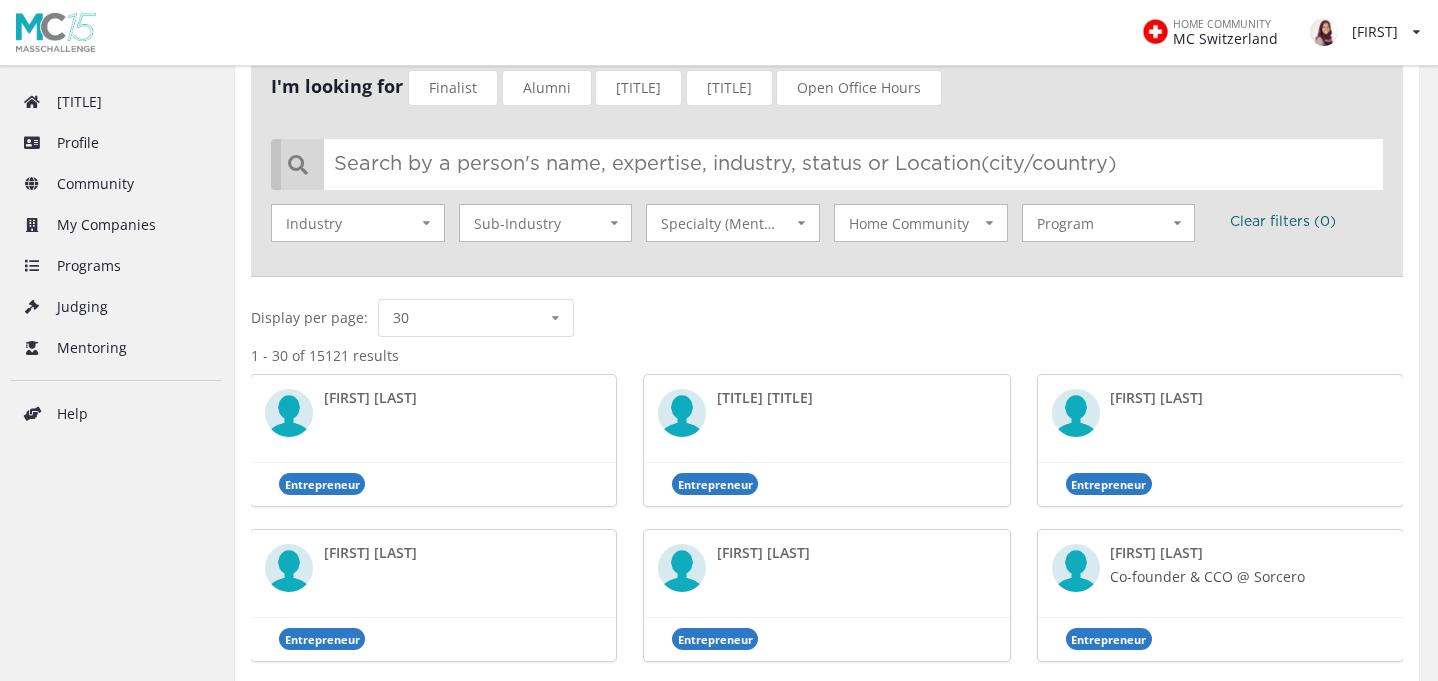 scroll, scrollTop: 170, scrollLeft: 0, axis: vertical 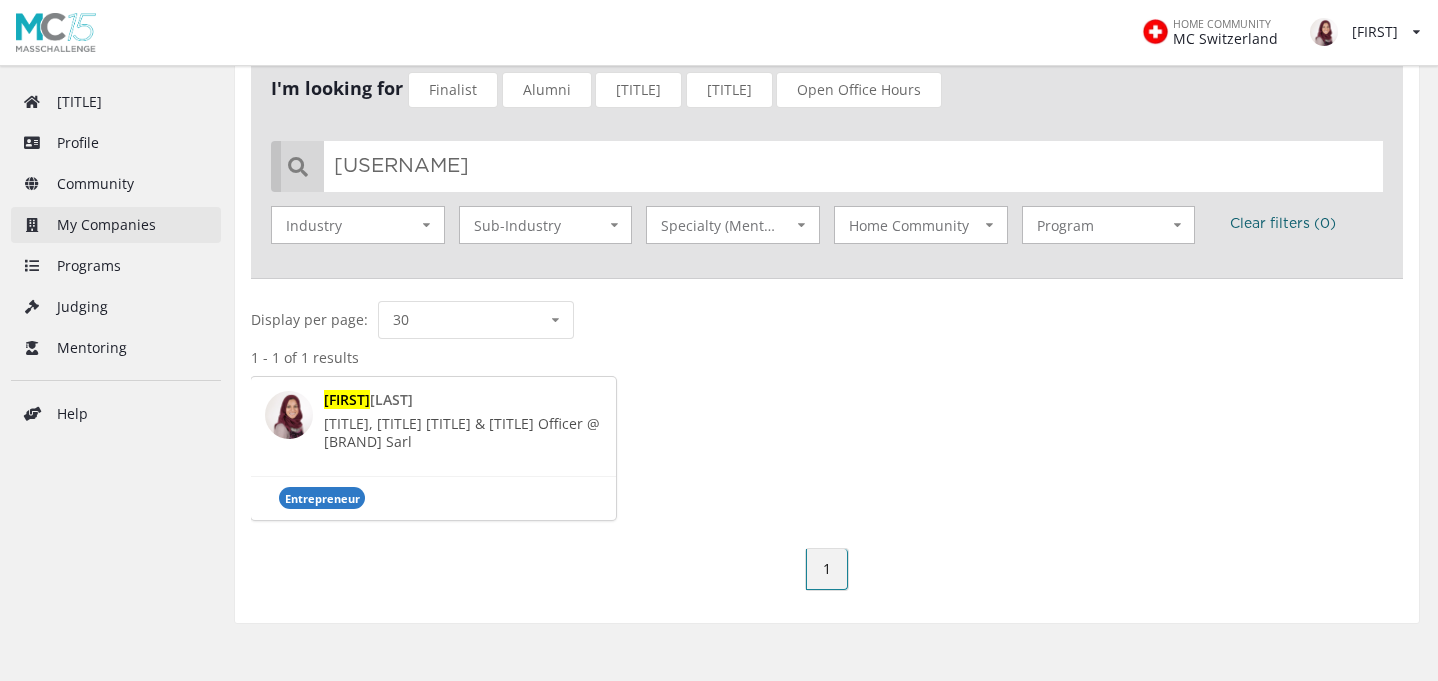 type on "soukeina" 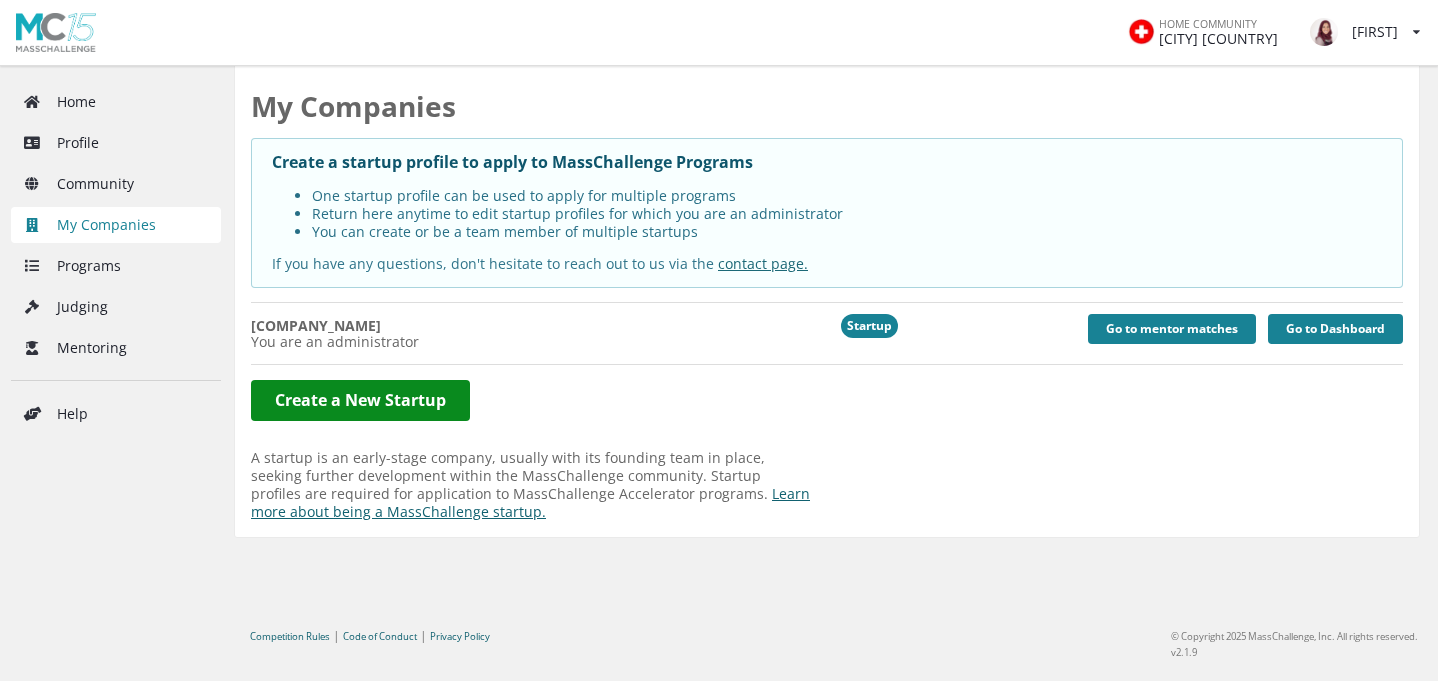 scroll, scrollTop: 10, scrollLeft: 0, axis: vertical 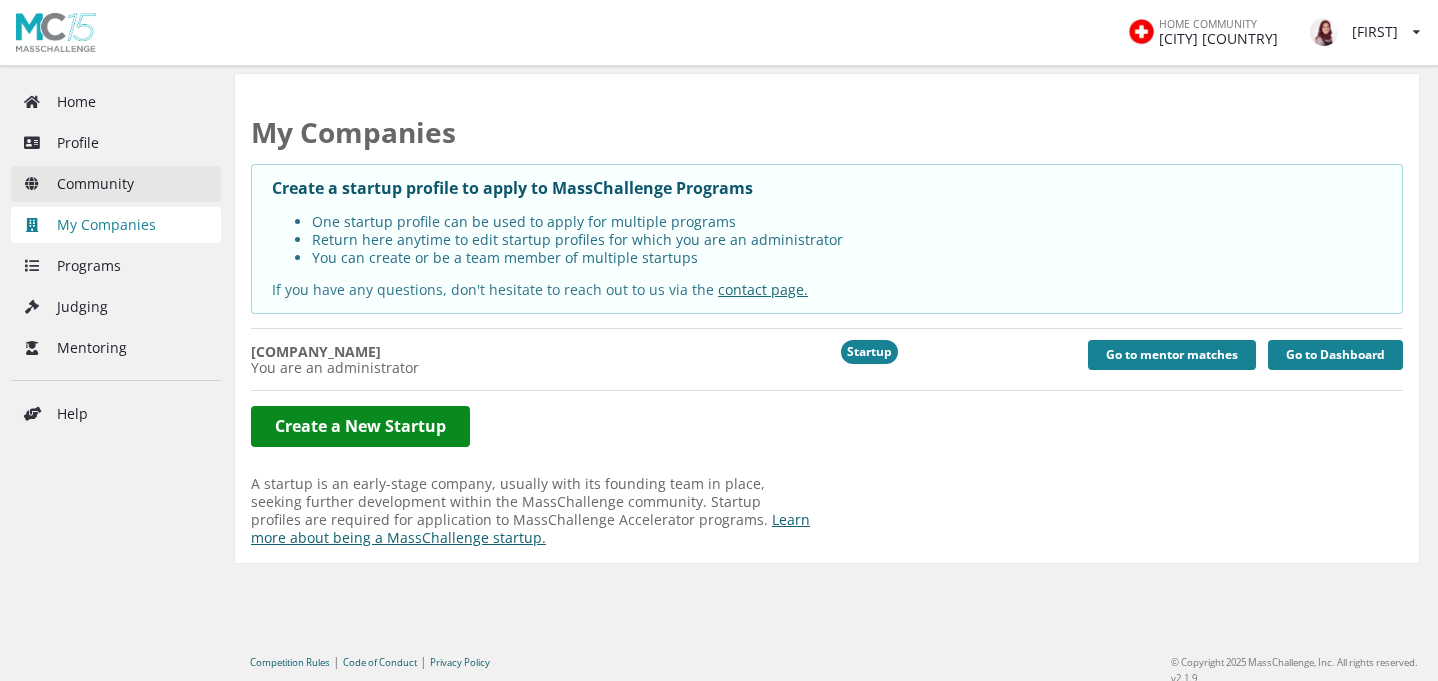 click on "Community" at bounding box center (116, 184) 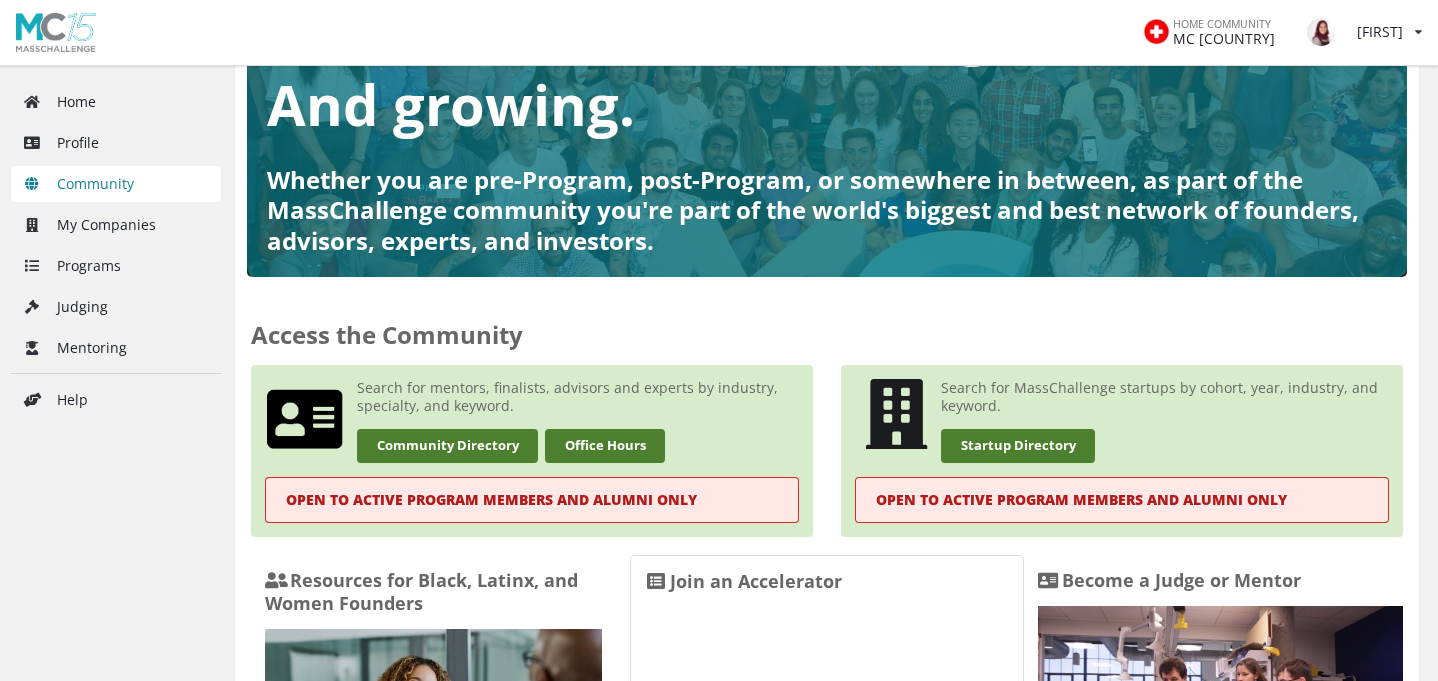 scroll, scrollTop: 306, scrollLeft: 0, axis: vertical 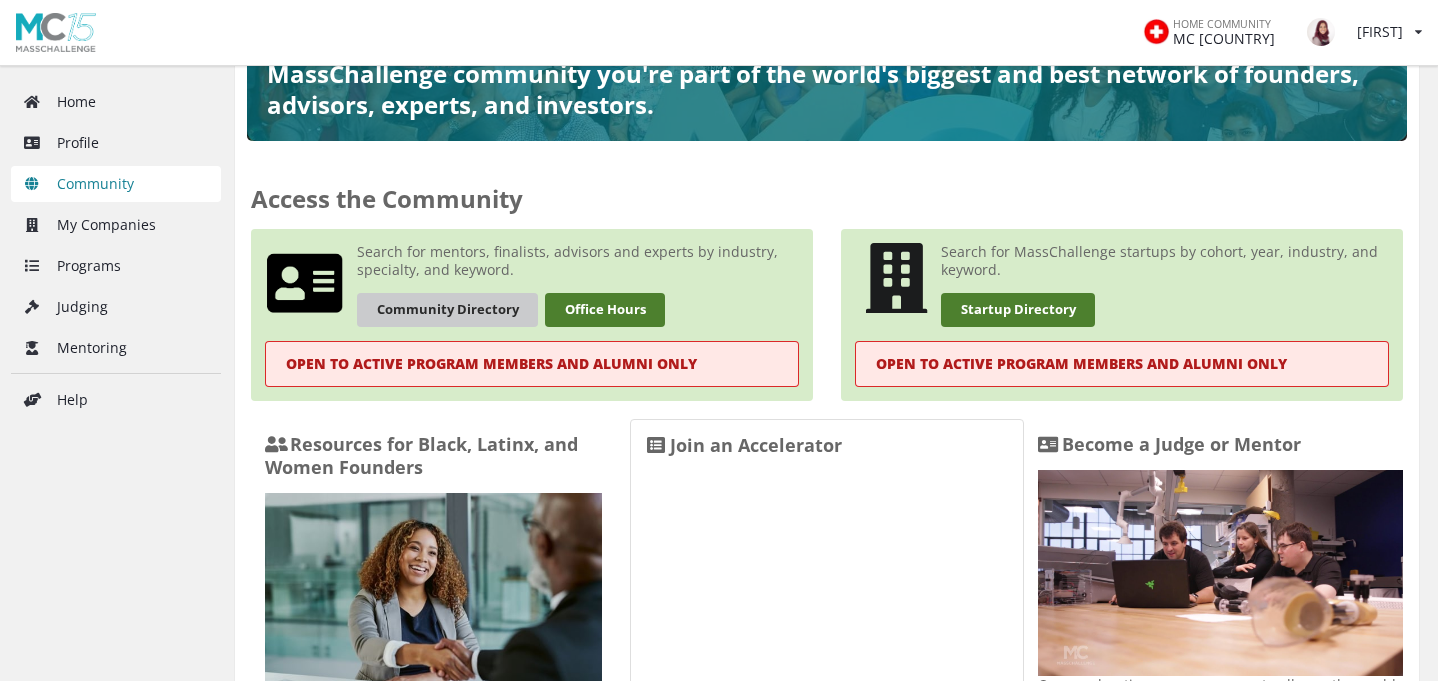 click on "Community Directory" at bounding box center [447, 309] 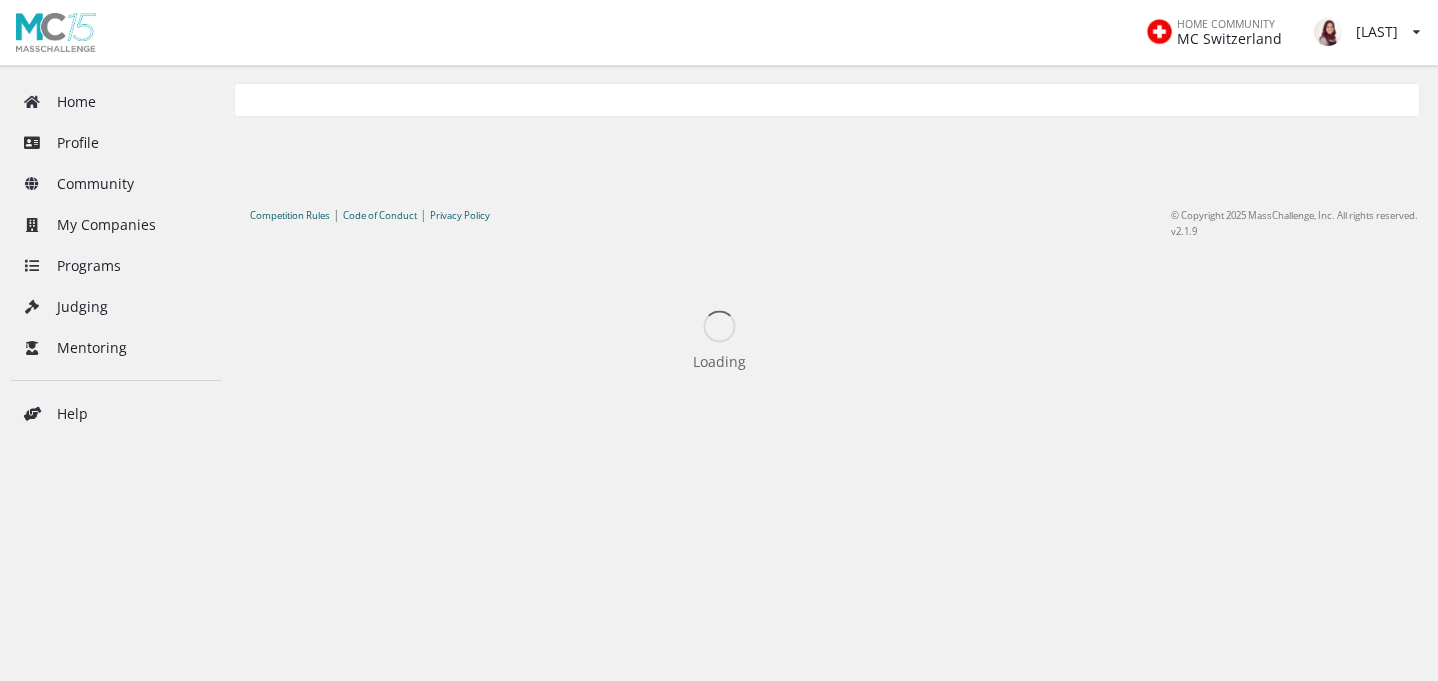 scroll, scrollTop: 0, scrollLeft: 0, axis: both 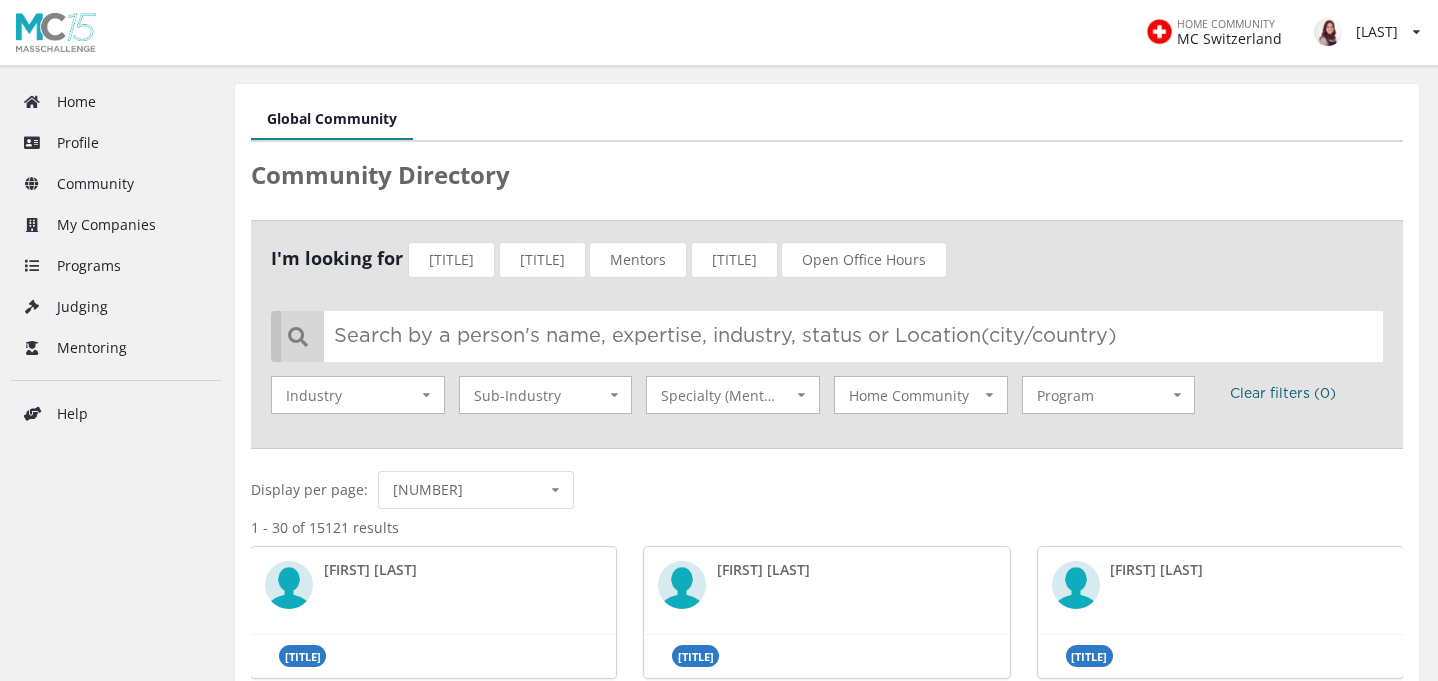click at bounding box center (832, 336) 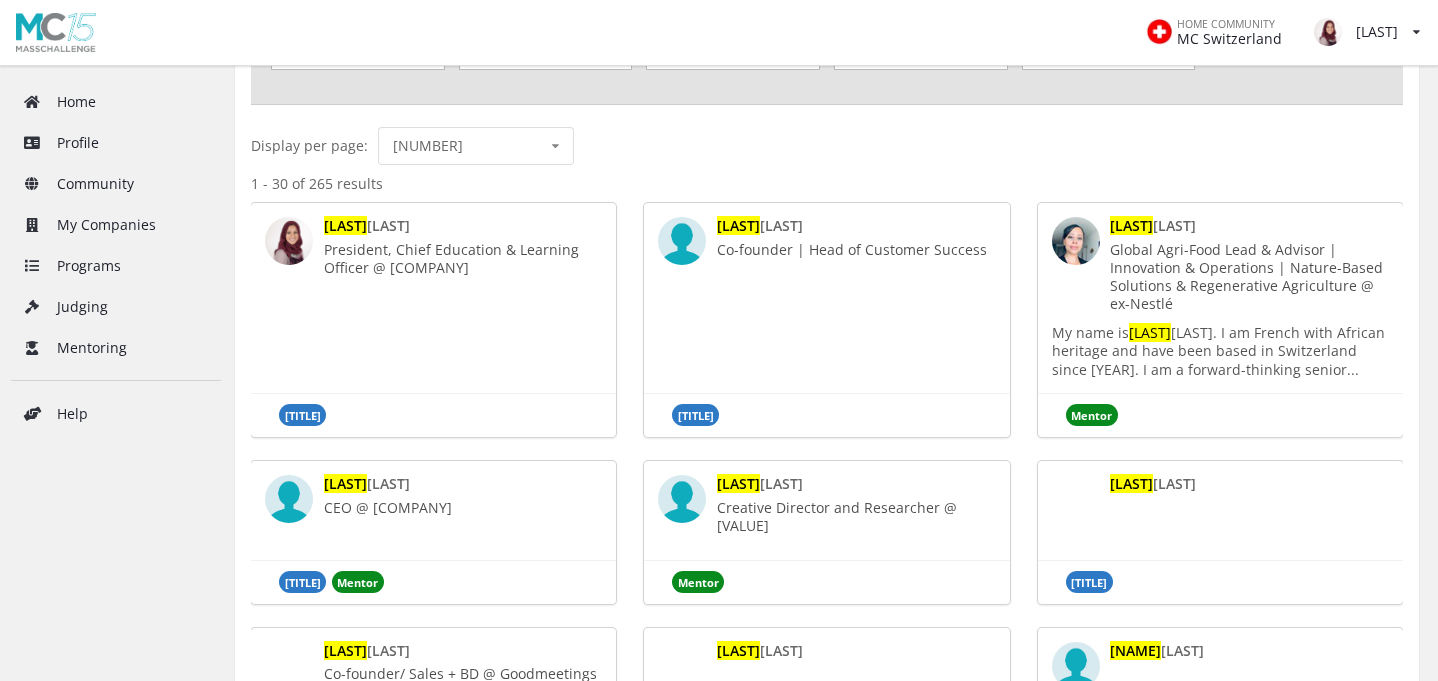 scroll, scrollTop: 363, scrollLeft: 0, axis: vertical 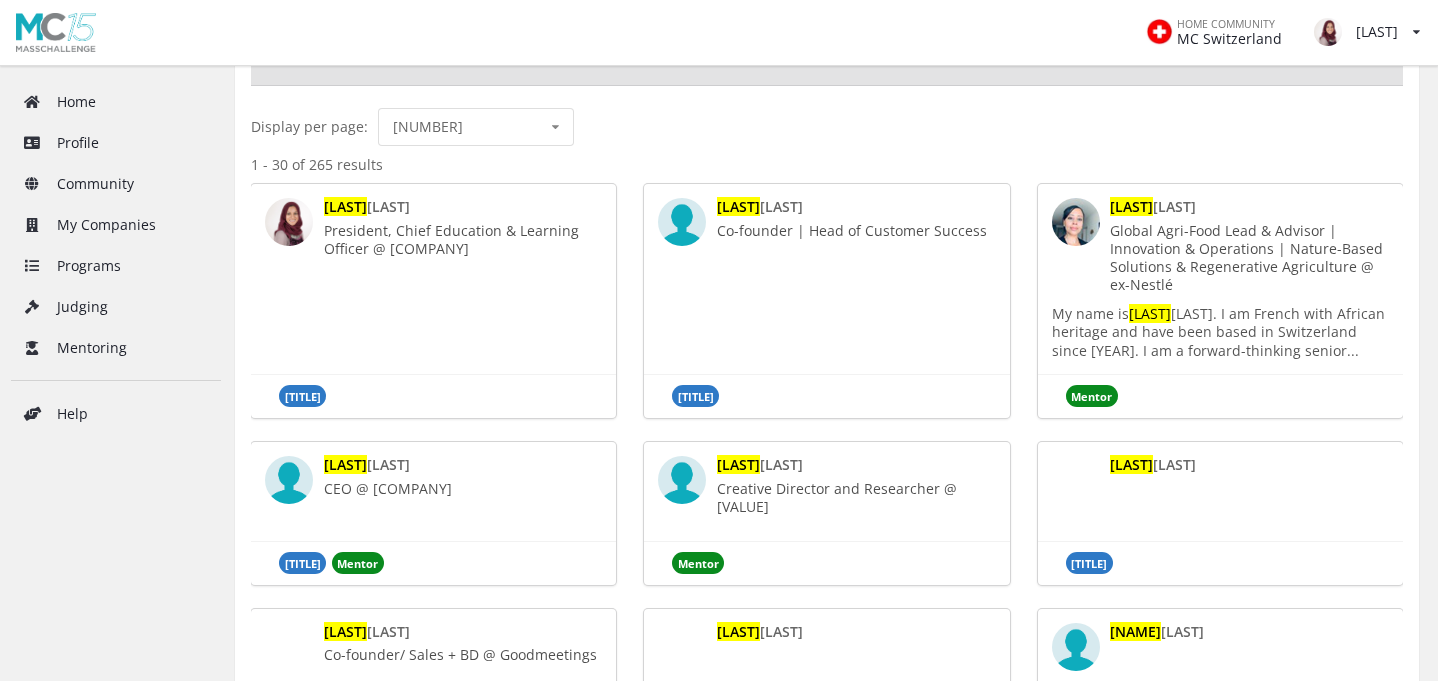 type on "[LAST]" 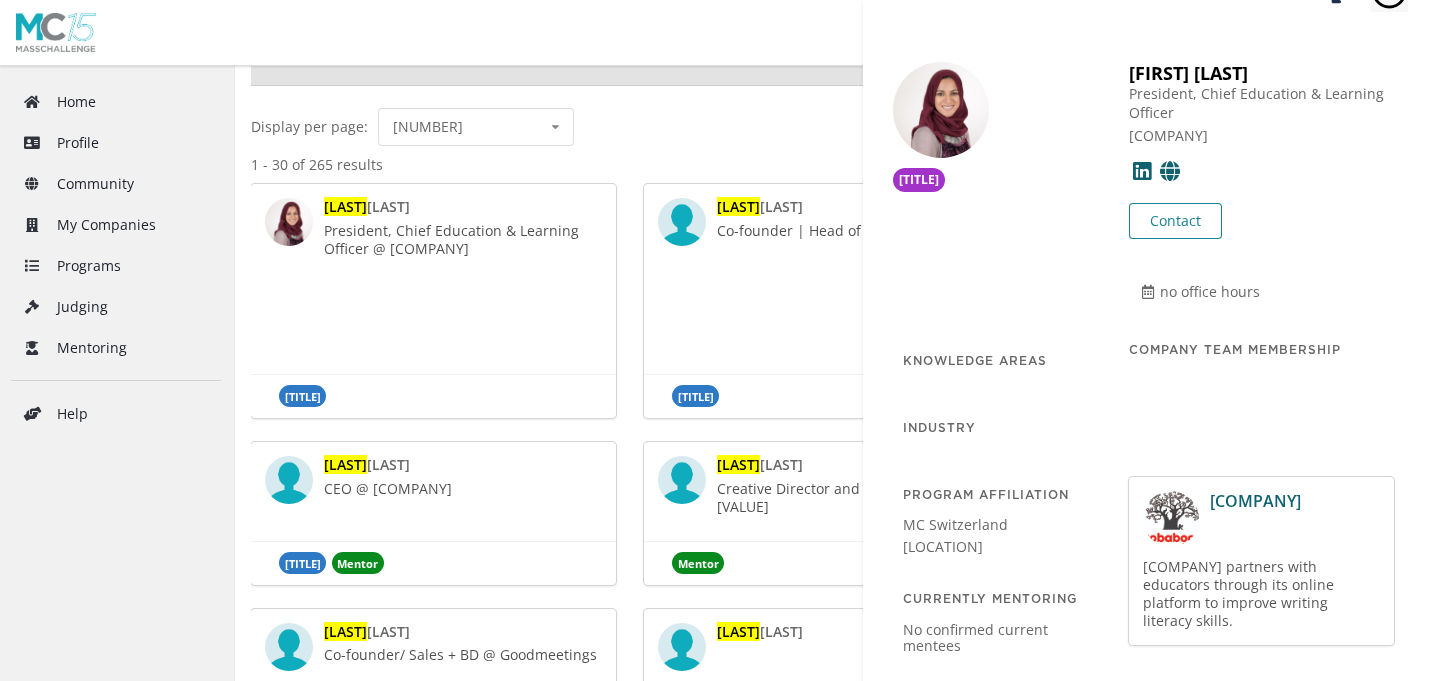scroll, scrollTop: 0, scrollLeft: 0, axis: both 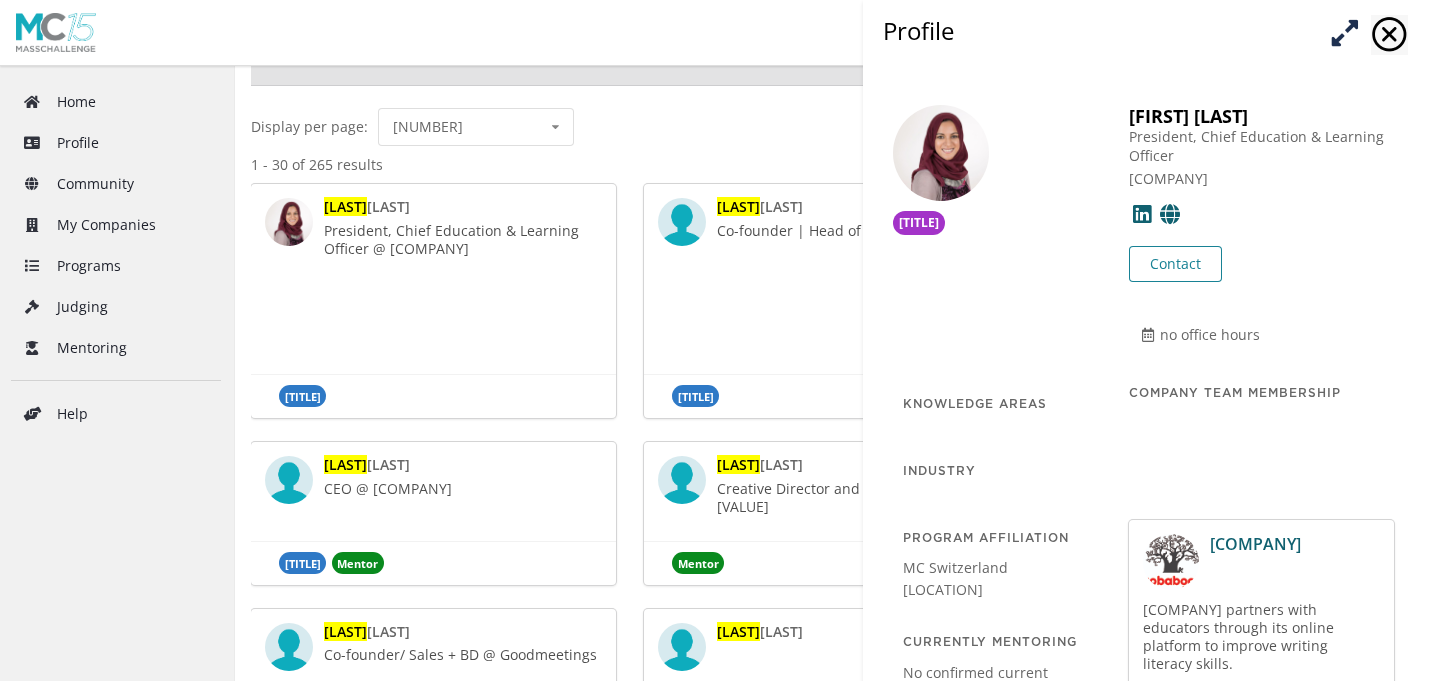 click at bounding box center (1344, 32) 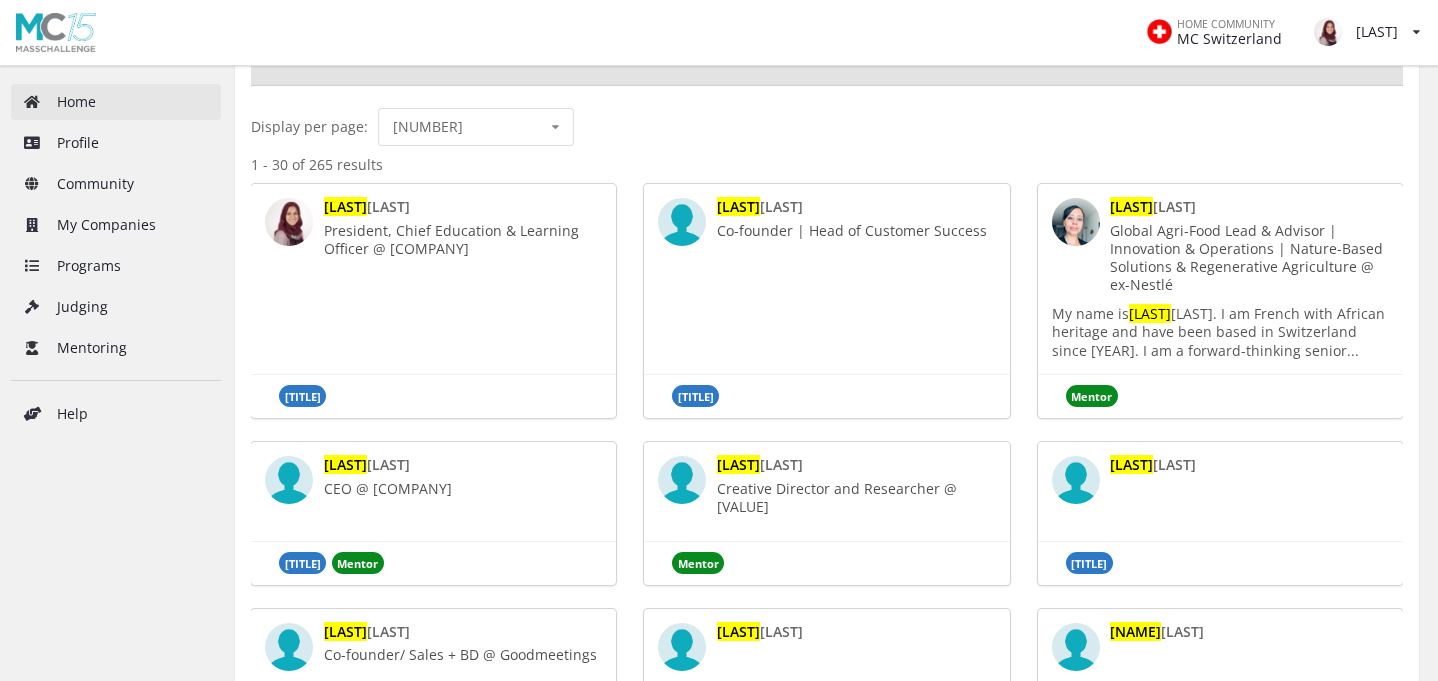 click on "Home" at bounding box center [116, 102] 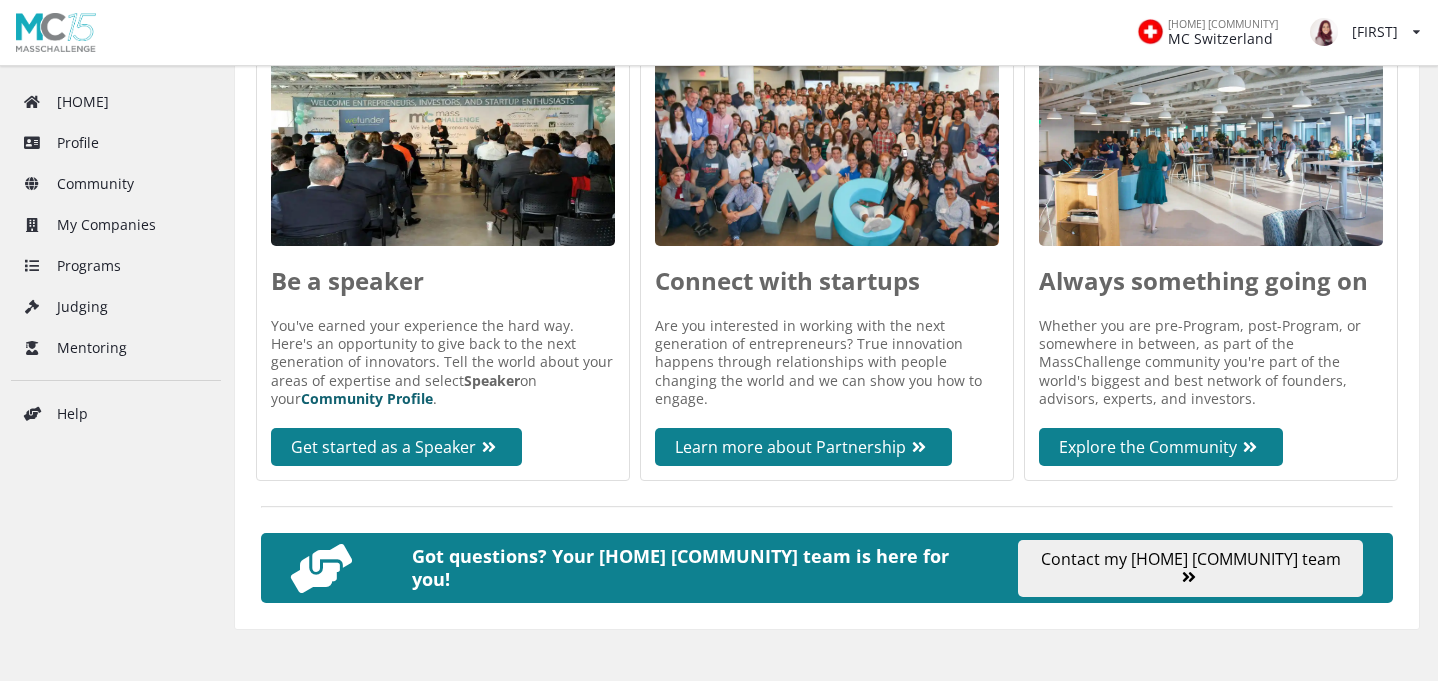 scroll, scrollTop: 966, scrollLeft: 0, axis: vertical 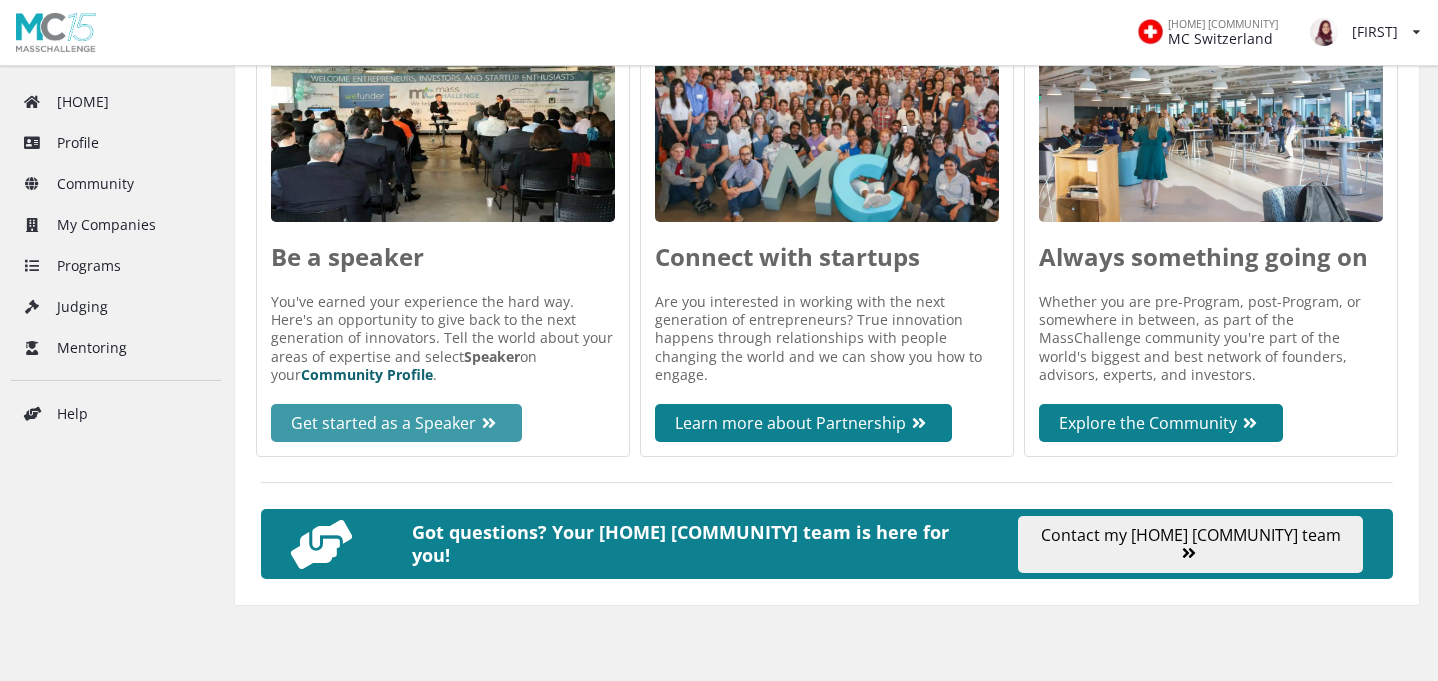 click on "Get started as a Speaker" at bounding box center (396, 423) 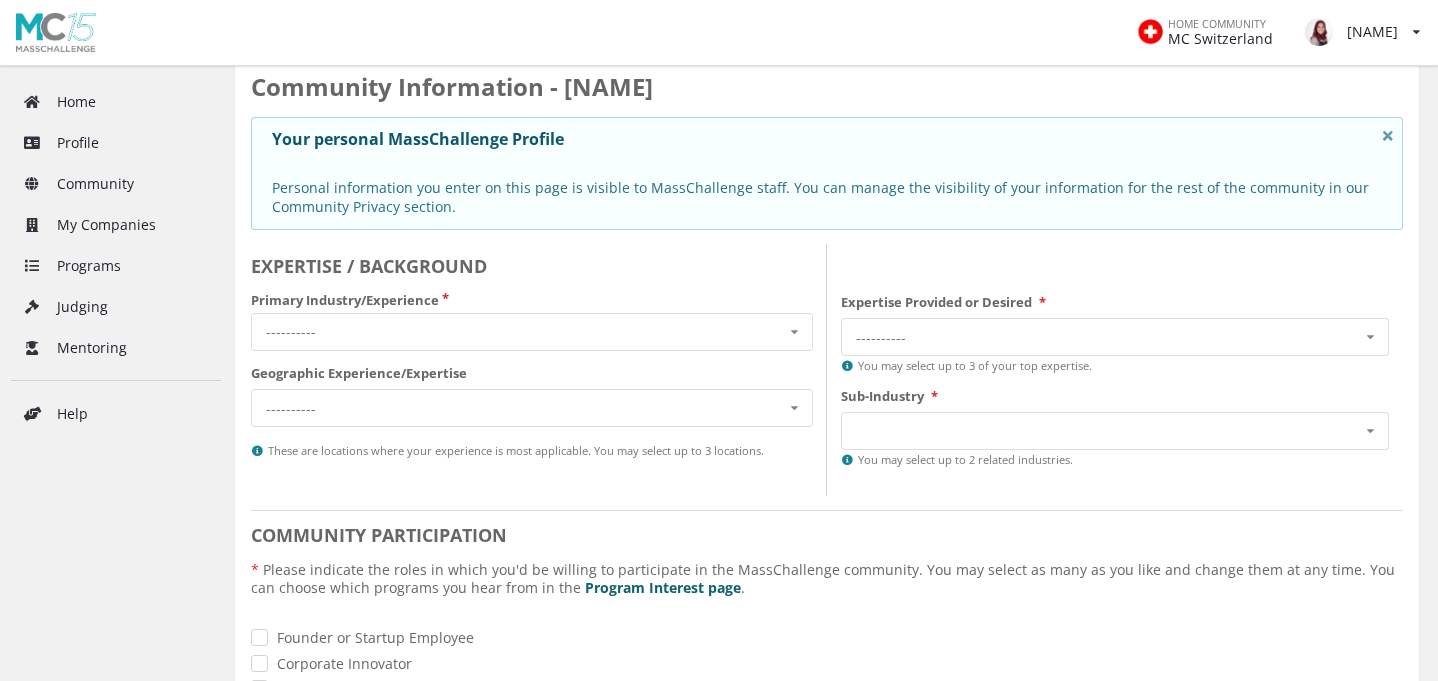 scroll, scrollTop: 108, scrollLeft: 0, axis: vertical 